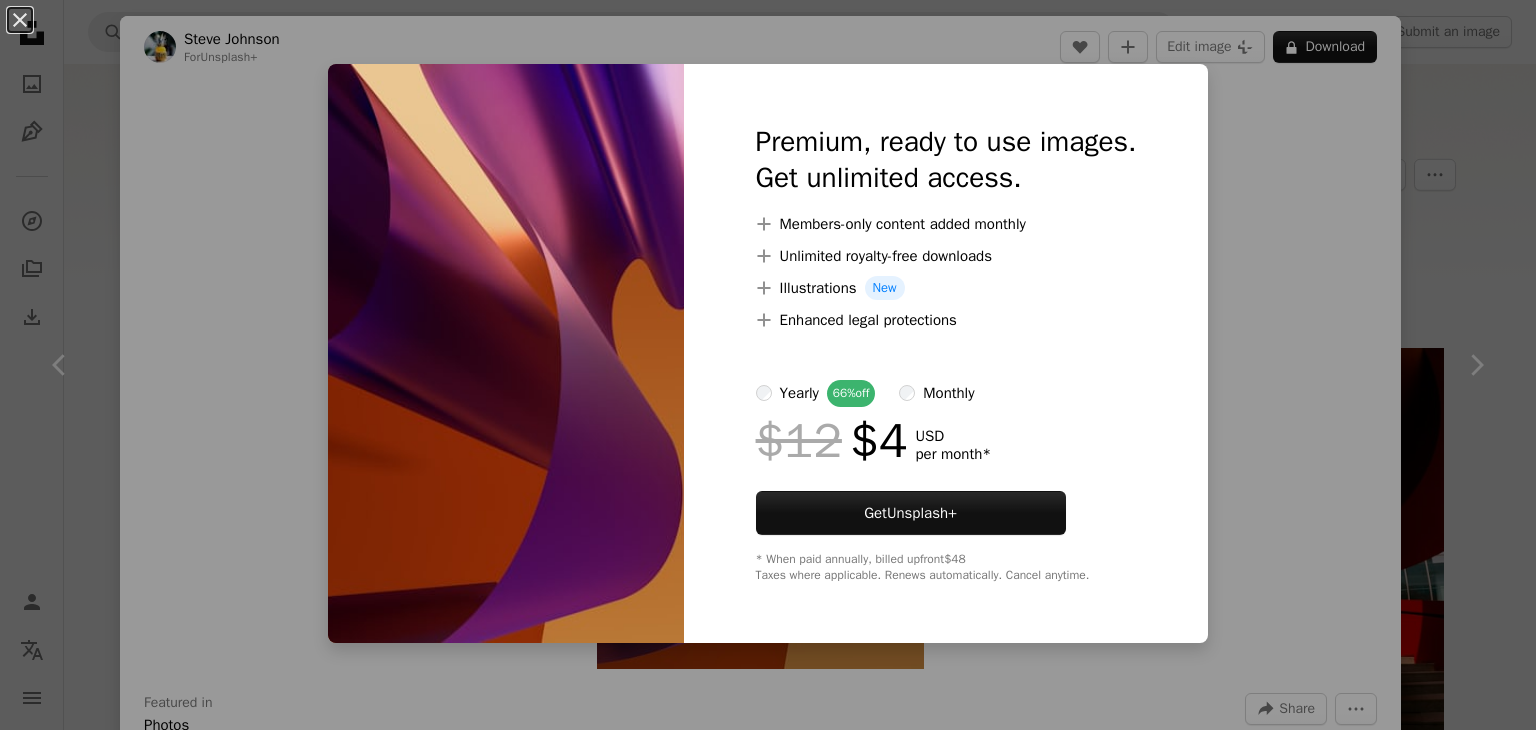 scroll, scrollTop: 3400, scrollLeft: 0, axis: vertical 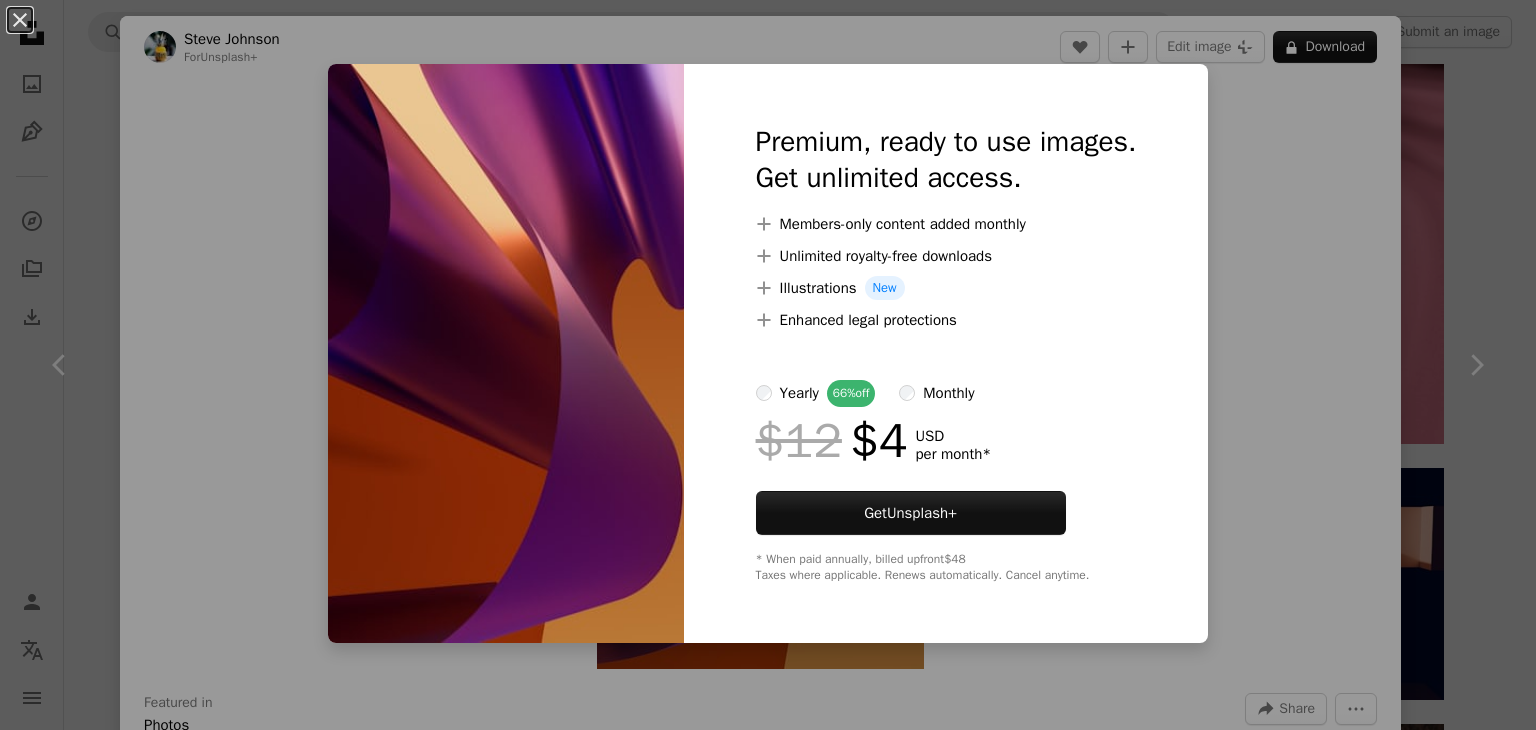 click on "yearly 66%  off monthly" at bounding box center [946, 393] 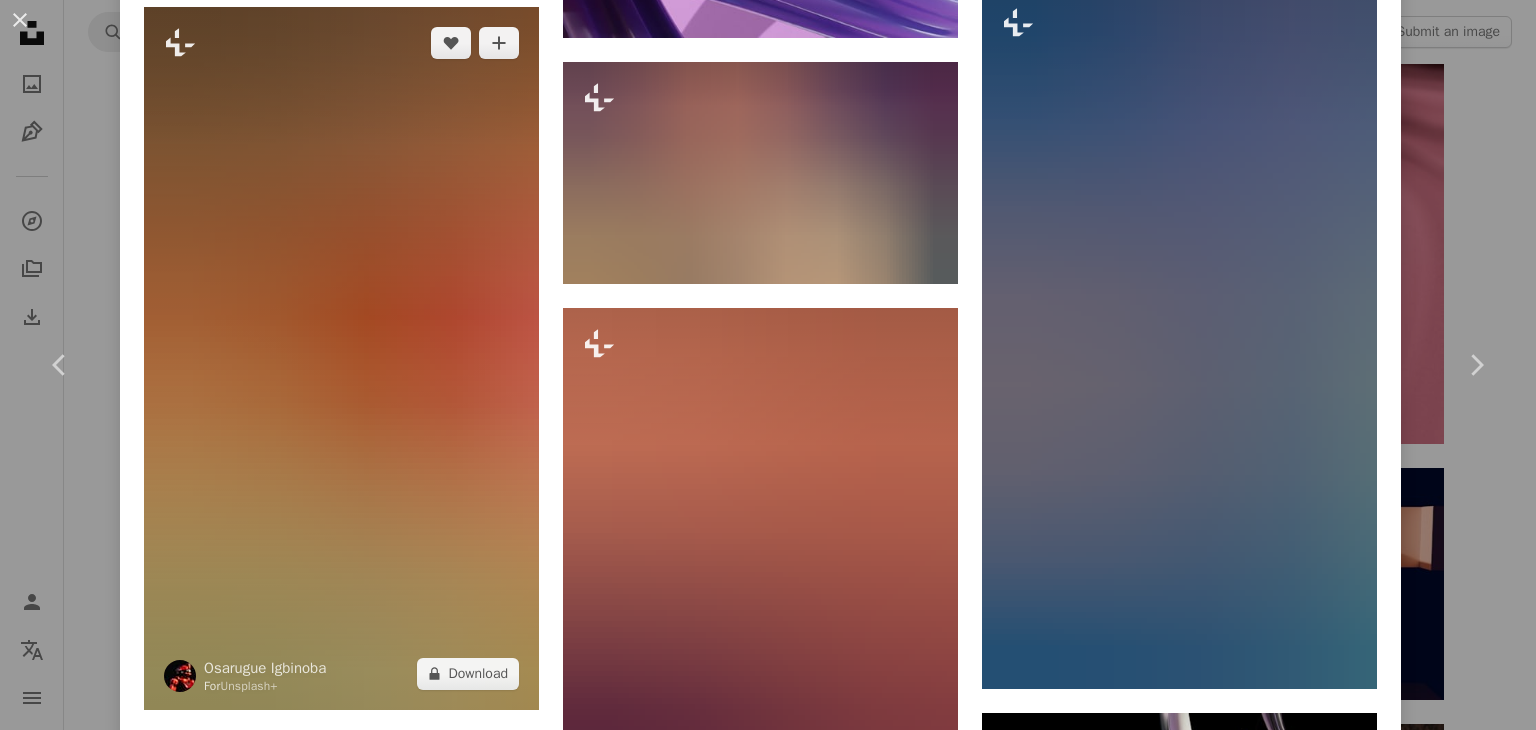 scroll, scrollTop: 6587, scrollLeft: 0, axis: vertical 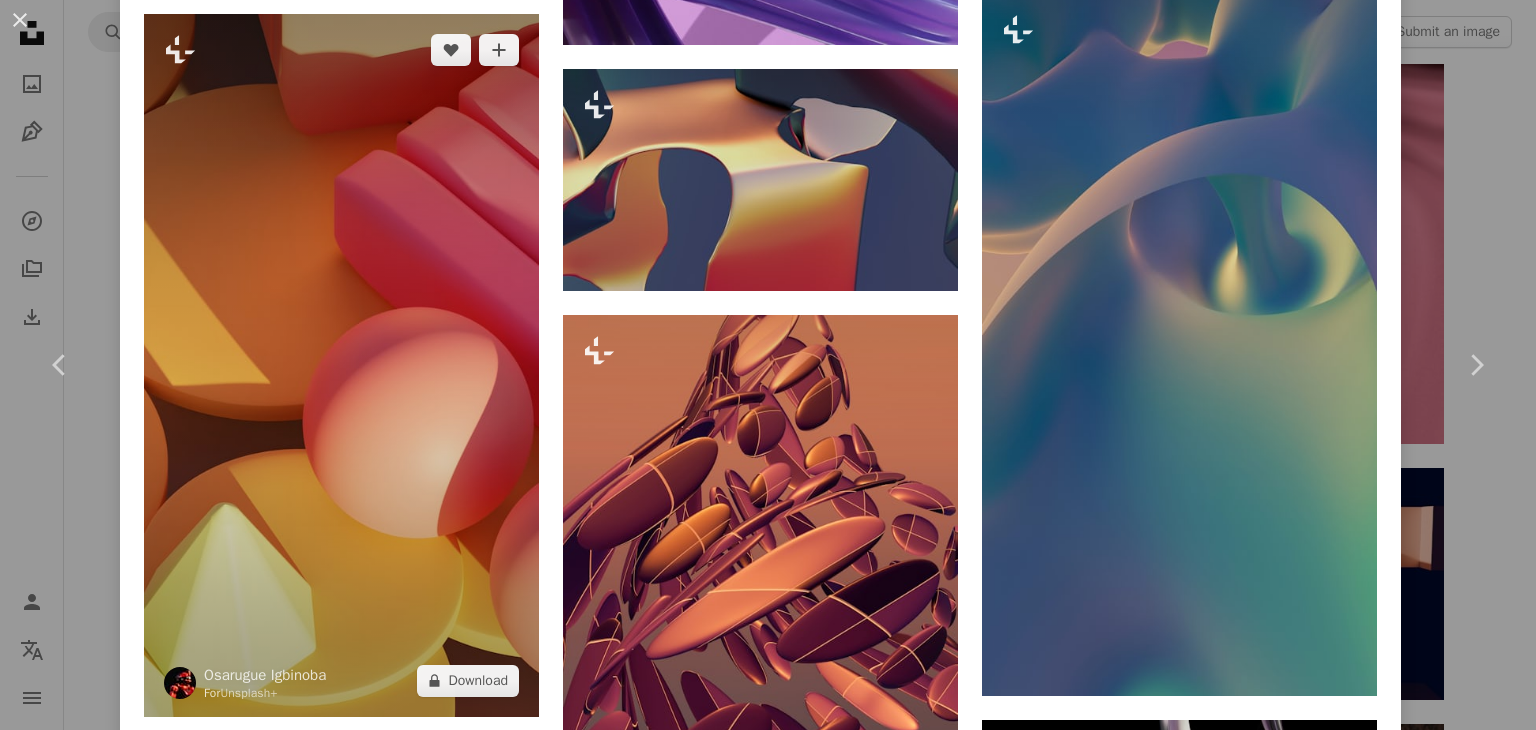 click at bounding box center (341, 365) 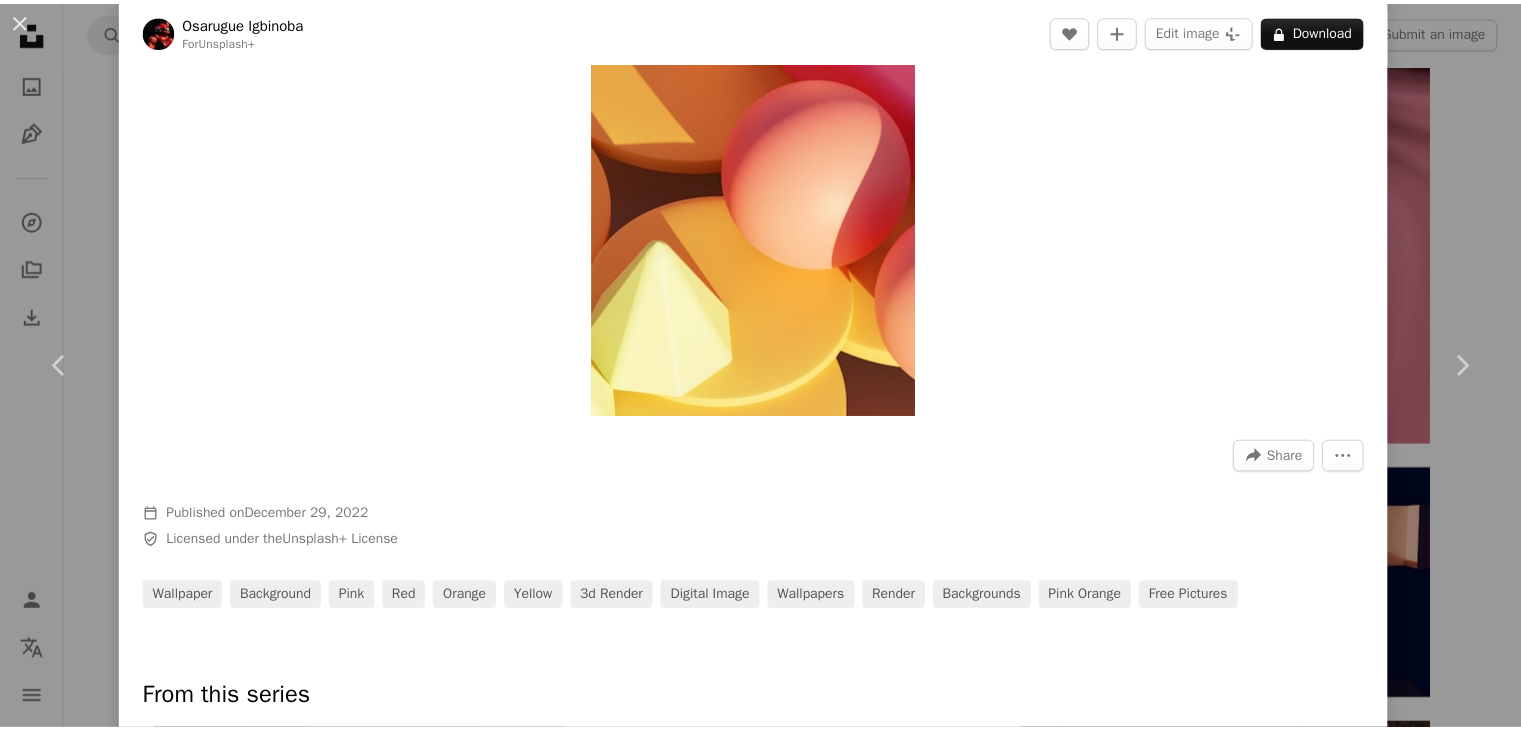 scroll, scrollTop: 600, scrollLeft: 0, axis: vertical 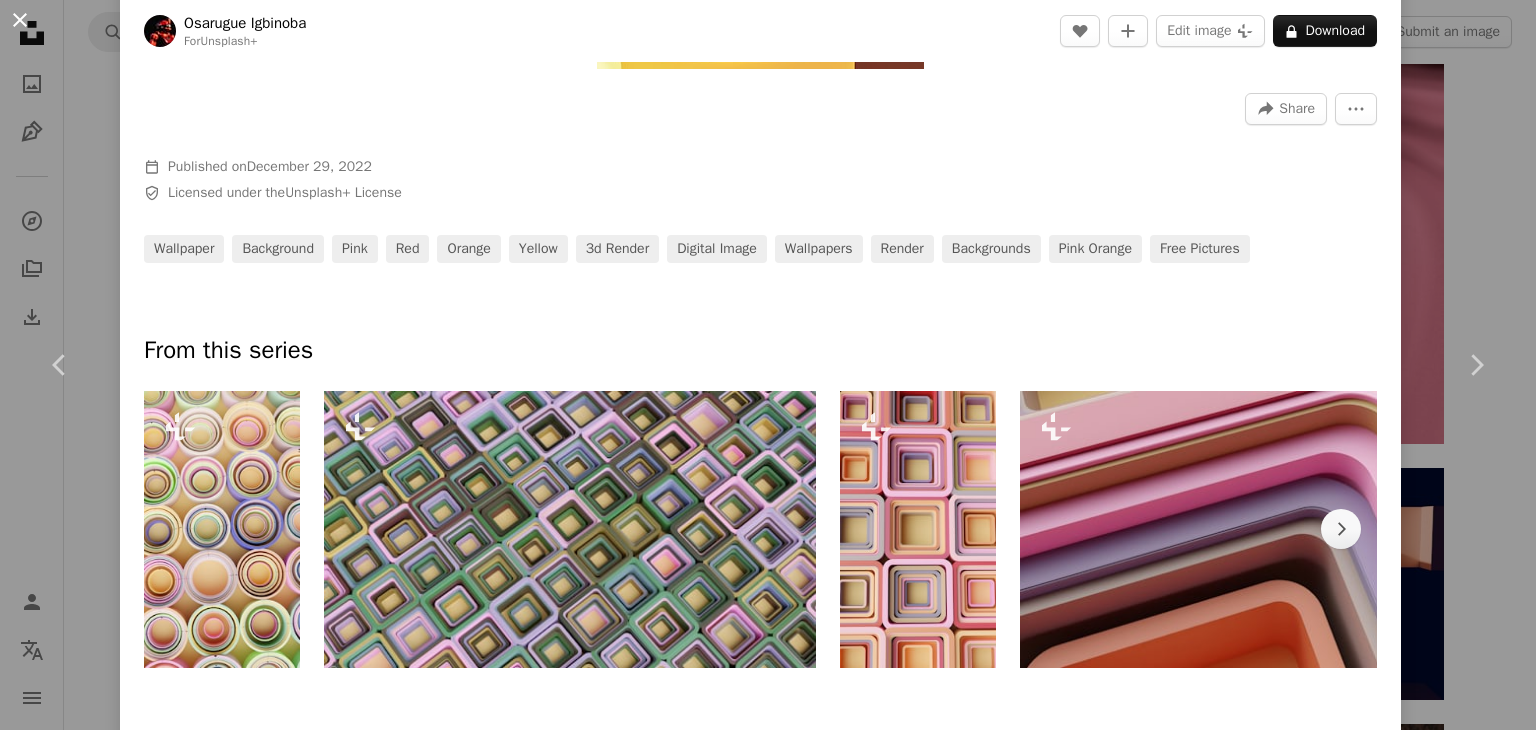 click on "An X shape" at bounding box center (20, 20) 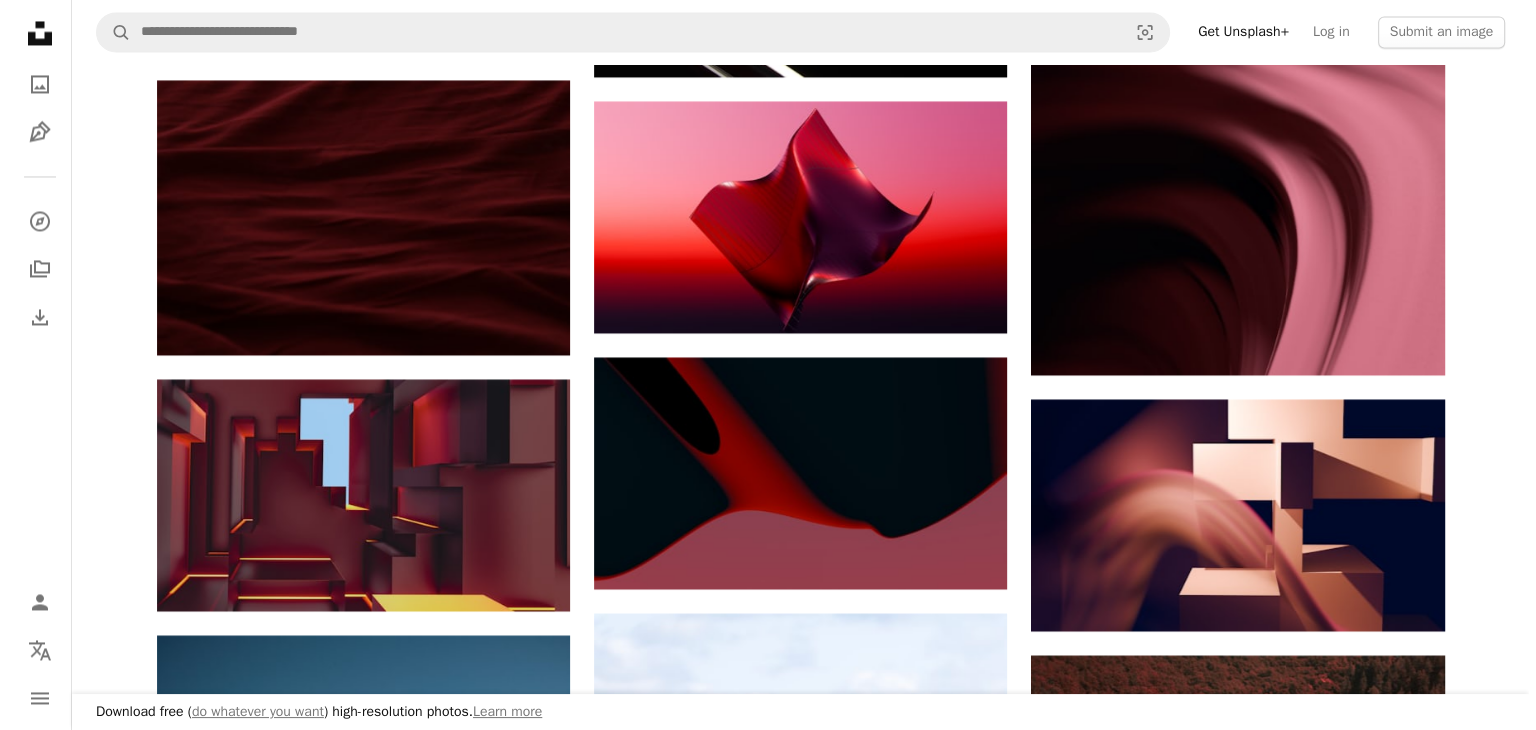 scroll, scrollTop: 3700, scrollLeft: 0, axis: vertical 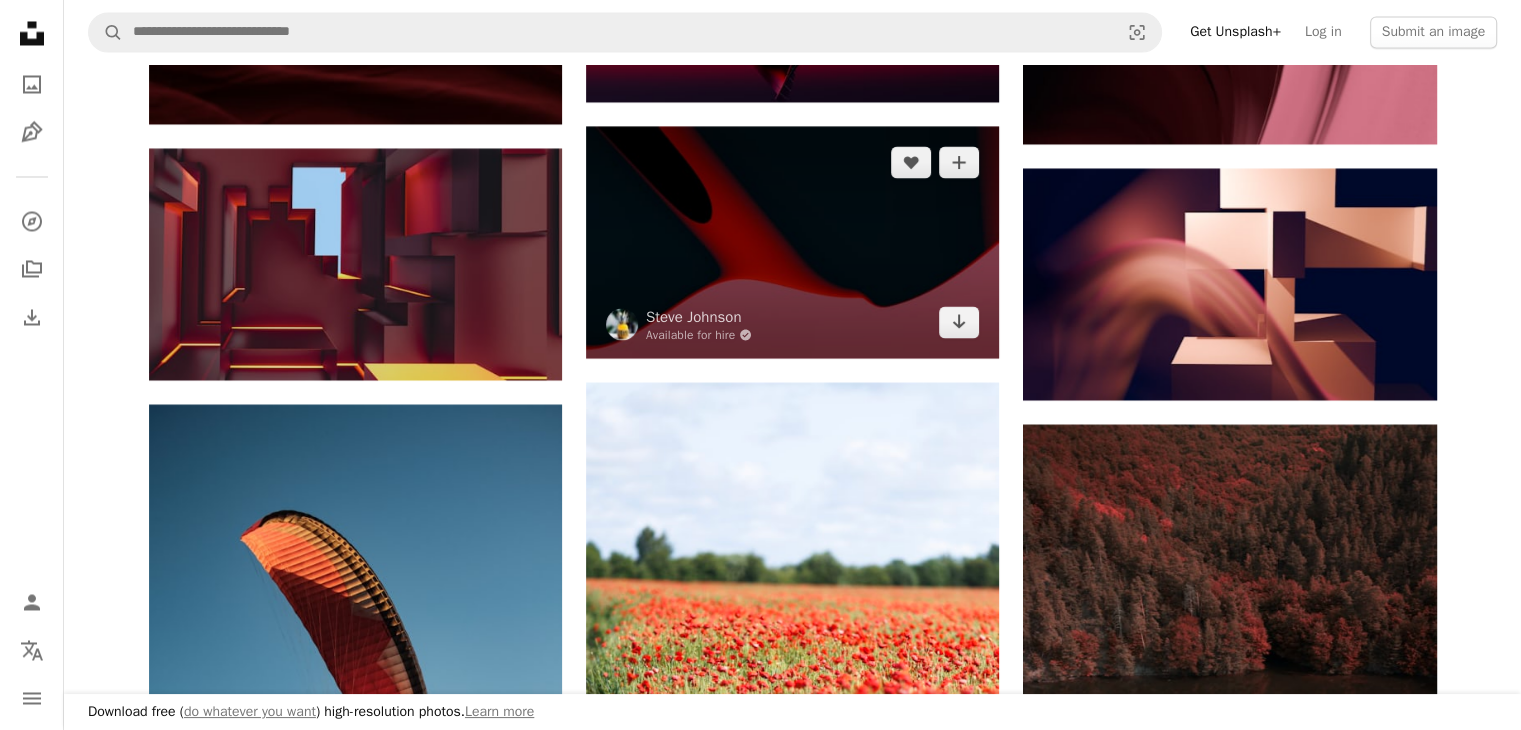 click at bounding box center [792, 242] 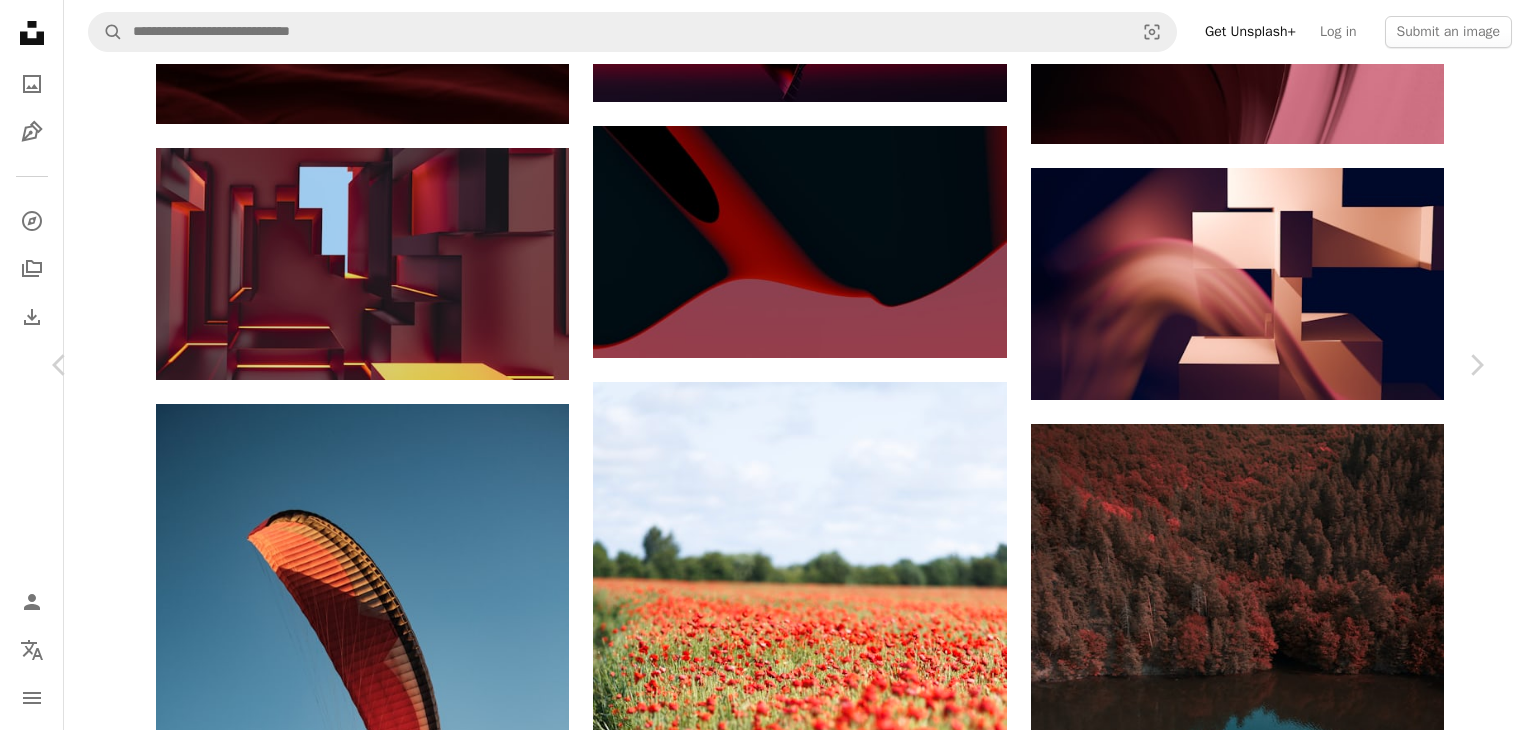 drag, startPoint x: 1277, startPoint y: 212, endPoint x: 1289, endPoint y: 46, distance: 166.43317 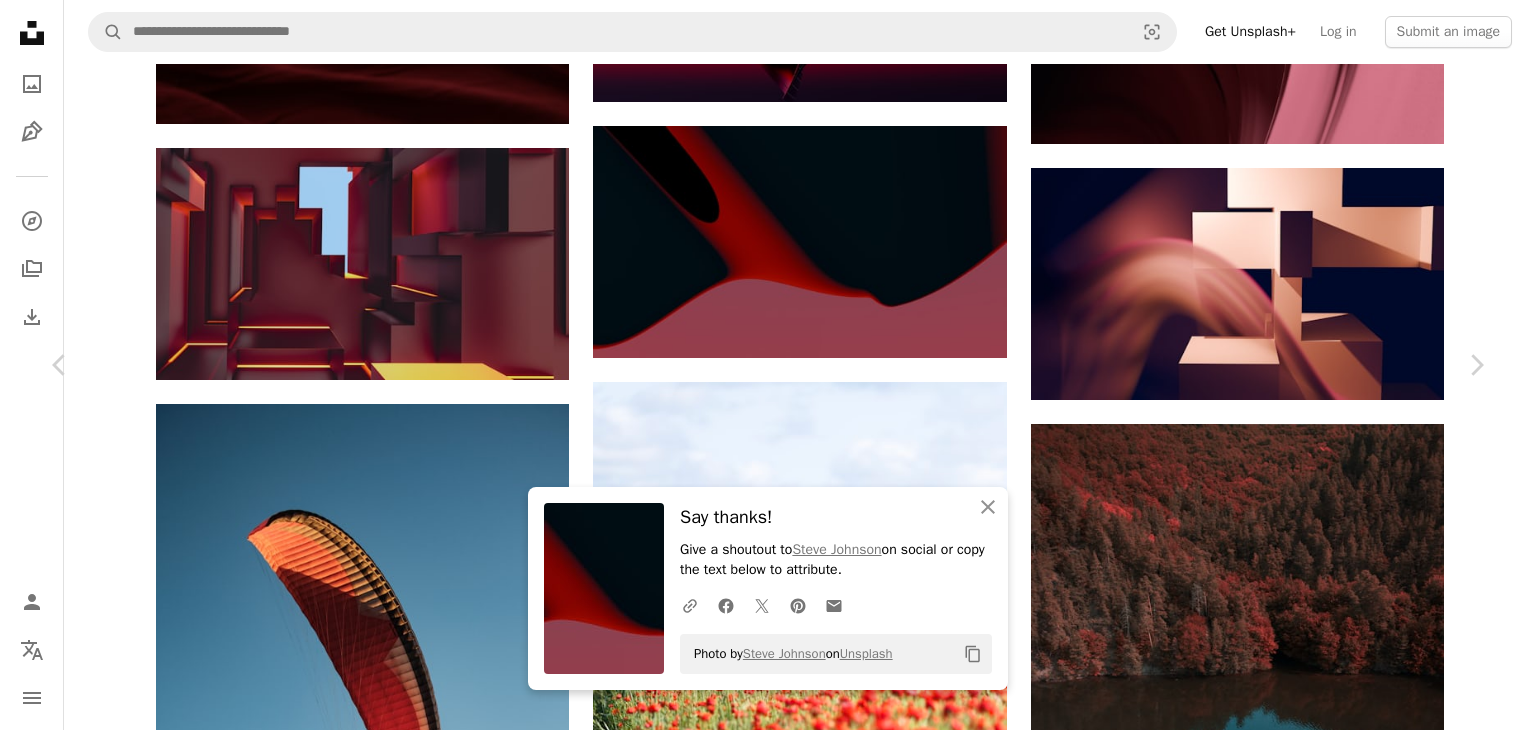 scroll, scrollTop: 400, scrollLeft: 0, axis: vertical 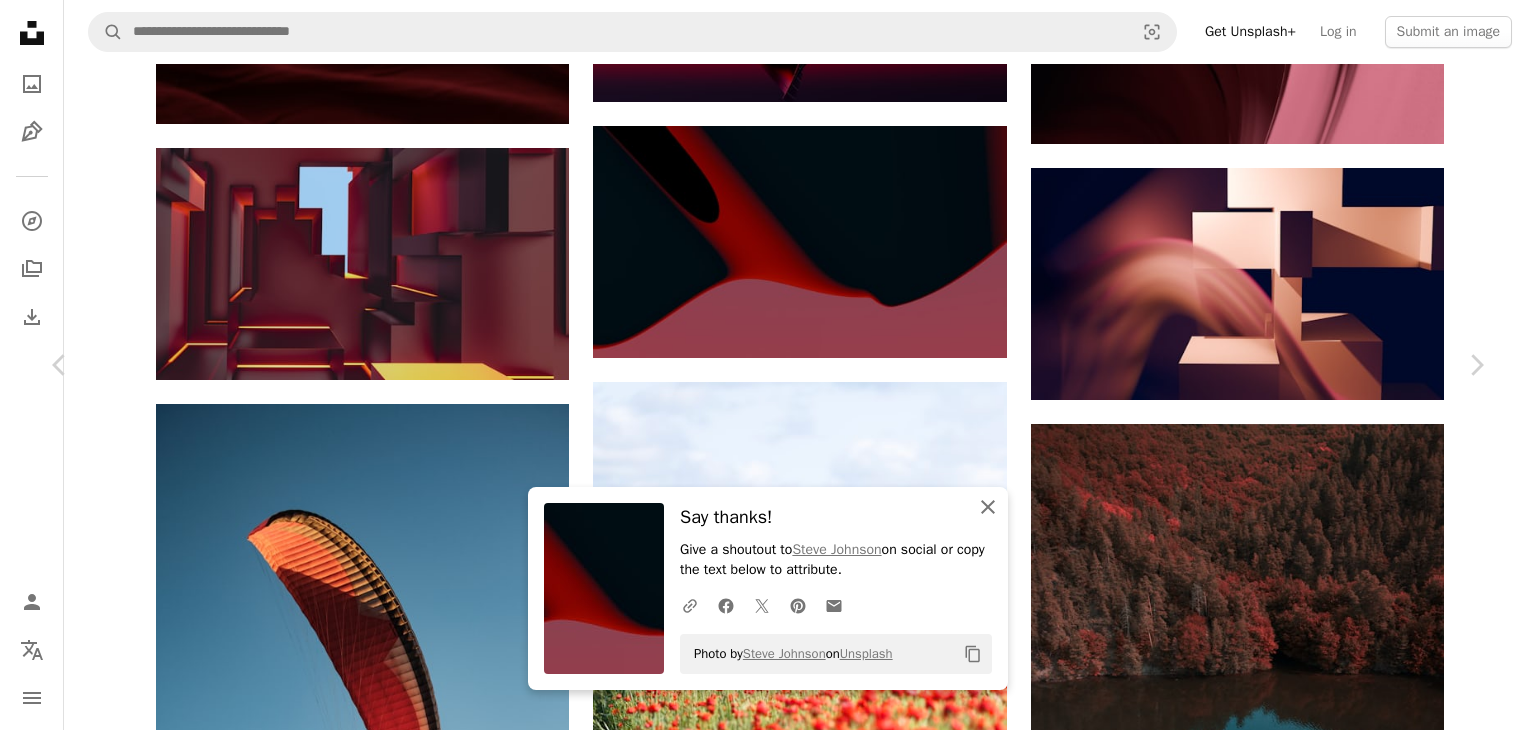 click 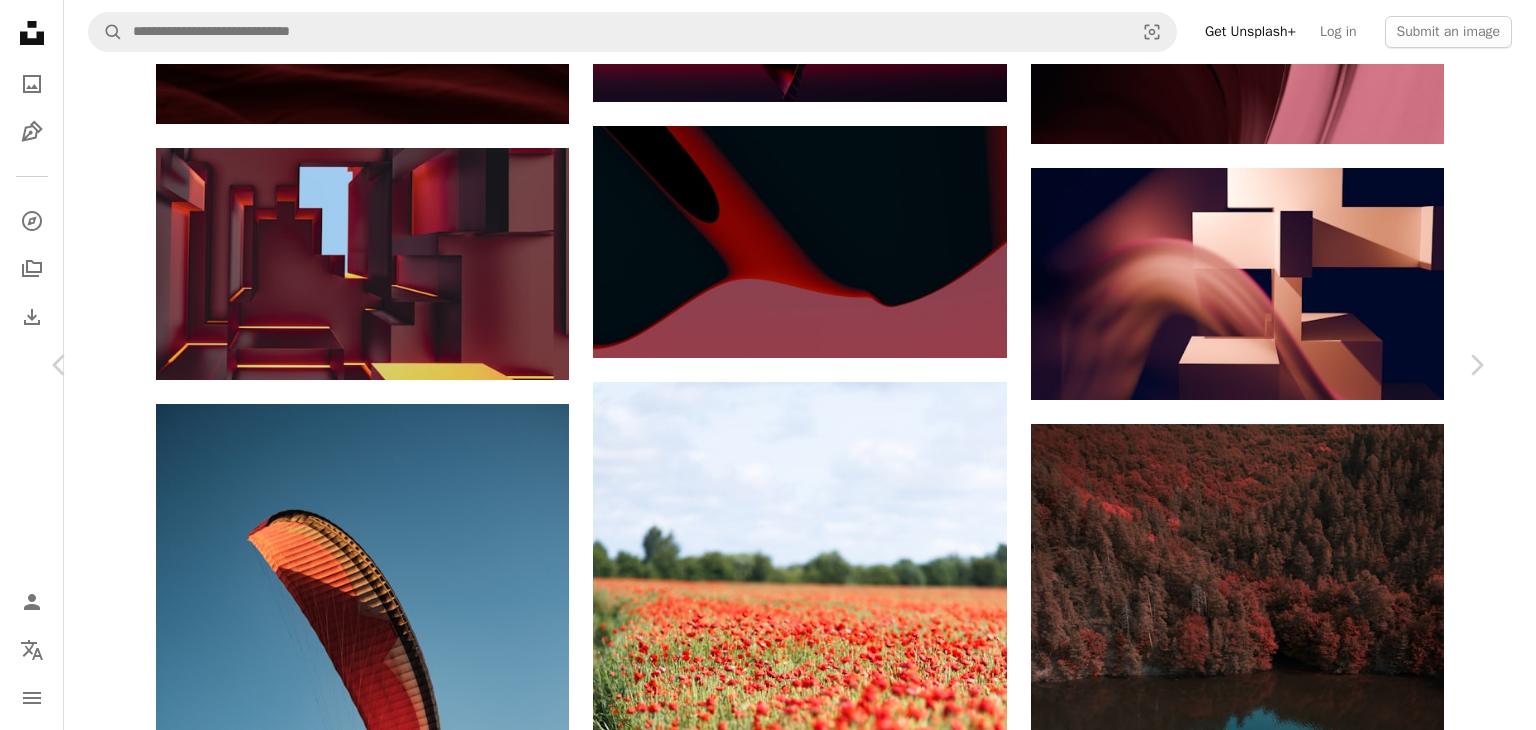 scroll, scrollTop: 1298, scrollLeft: 0, axis: vertical 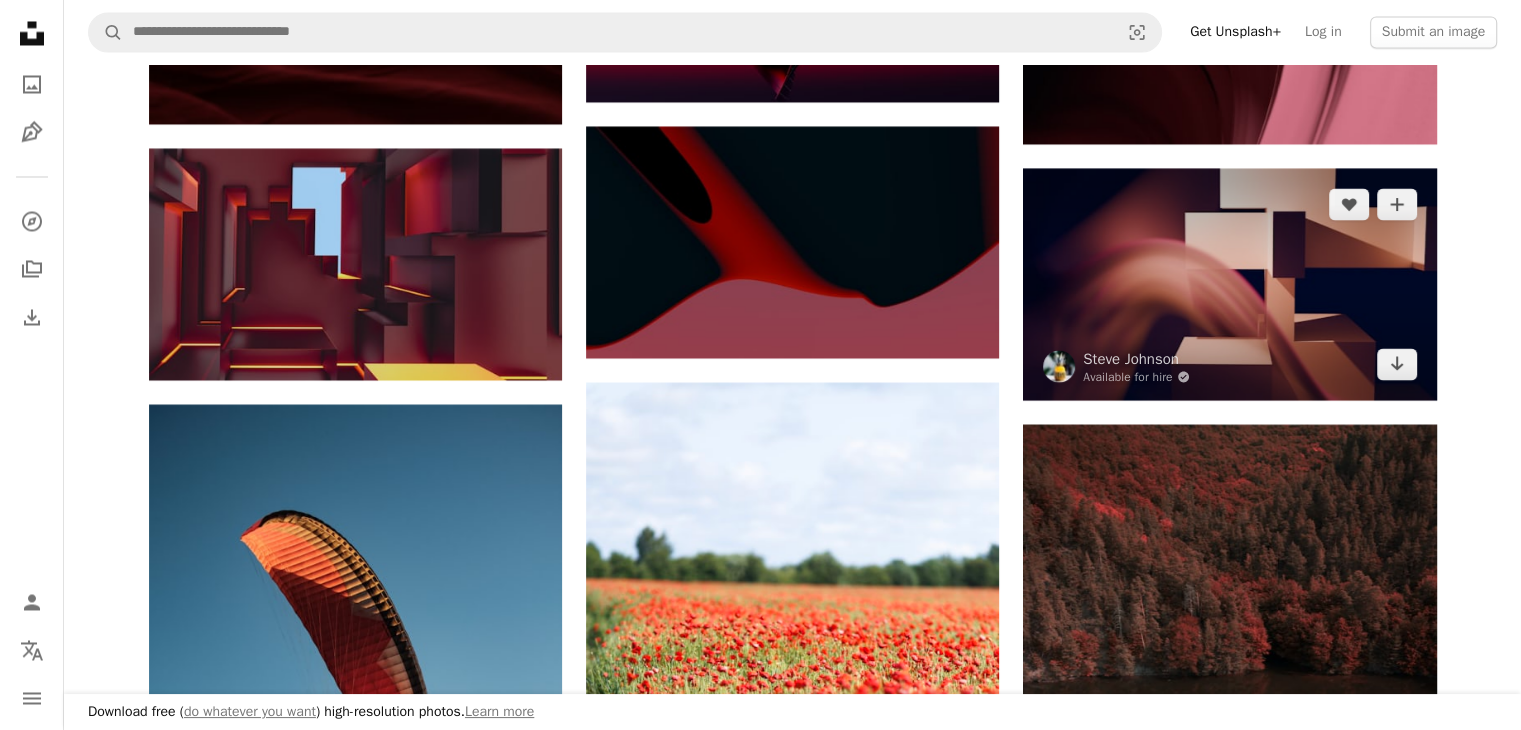 click at bounding box center (1229, 284) 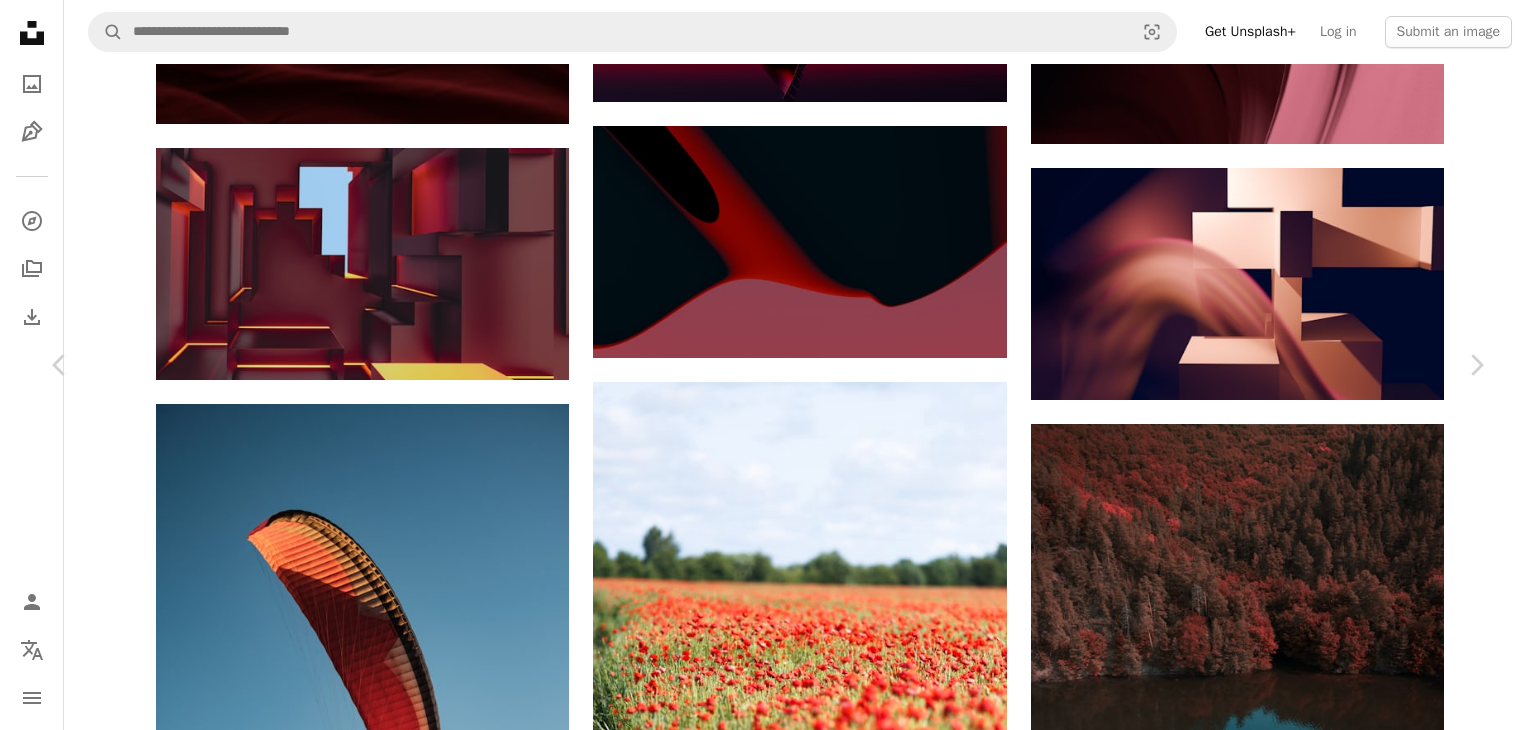scroll, scrollTop: 1600, scrollLeft: 0, axis: vertical 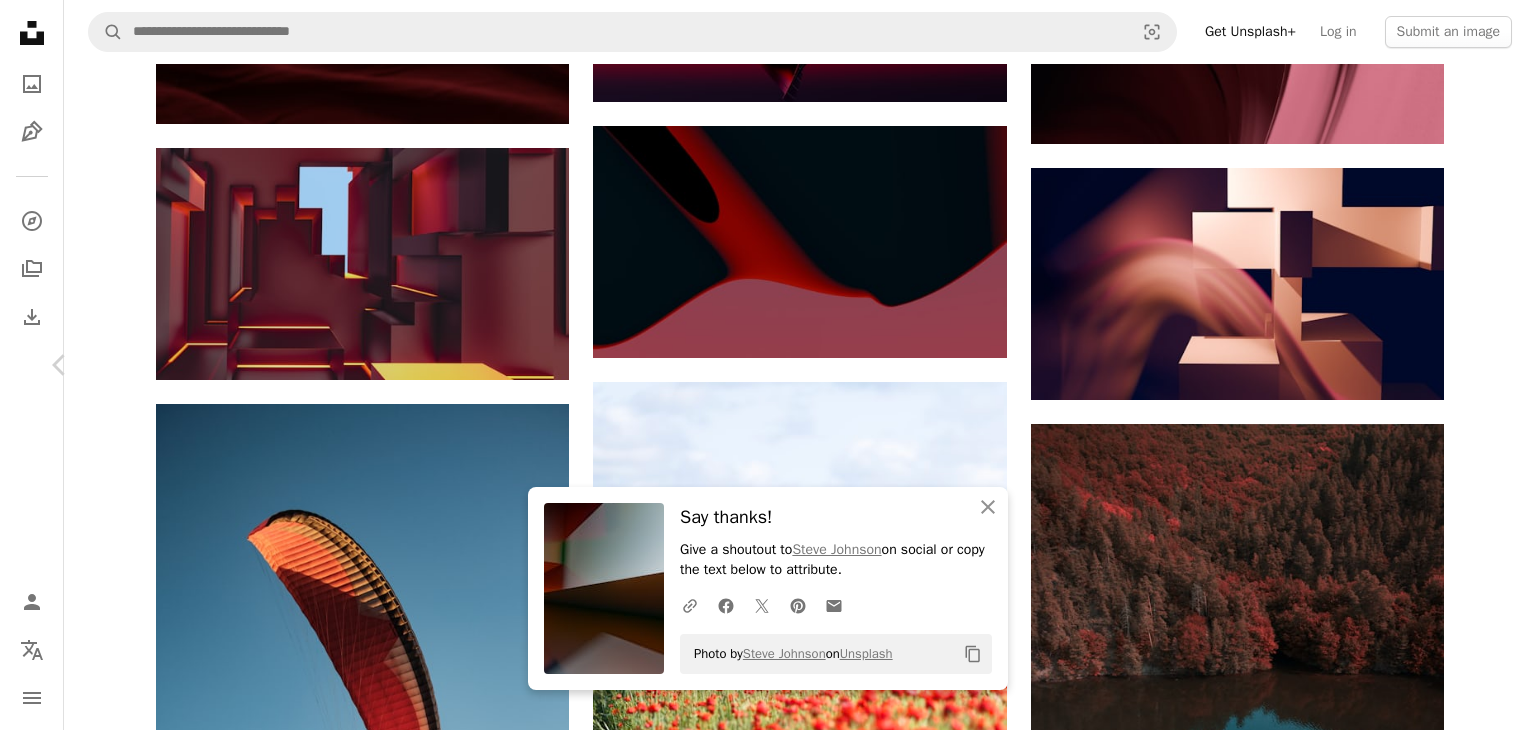 click on "Chevron right" at bounding box center [1476, 365] 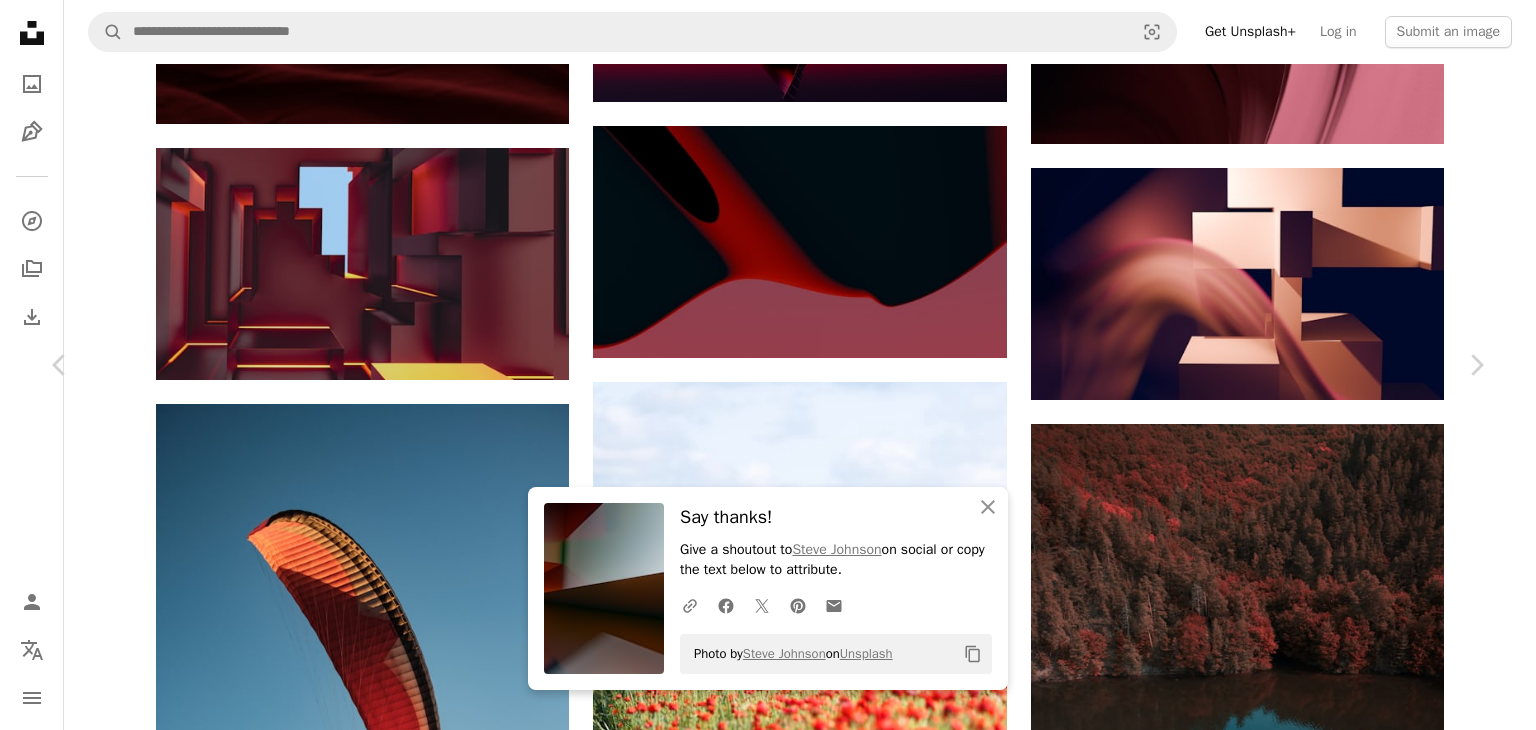 click on "An X shape Chevron left Chevron right An X shape Close Say thanks! Give a shoutout to  [FIRST] [LAST]  on social or copy the text below to attribute. A URL sharing icon (chains) Facebook icon X (formerly Twitter) icon Pinterest icon An envelope Photo by  [FIRST] [LAST]  on  Unsplash
Copy content Jakub Żerdzicki jakubzerdzicki A heart A plus sign Edit image   Plus sign for Unsplash+ Download free Chevron down Zoom in ––– ––  –– ––– –––– –––– ––– ––  –– ––– –––– –––– ––– ––  –– ––– –––– –––– A forward-right arrow Share Info icon Info More Actions Desktop wallpaper. Macro photography. –––   – –––  – – ––  – ––––. ––– ––– ––––  –––– ––– ––– – –––– –––– ––– –––   –––– –––– Browse premium related images on iStock  |  Save 20% with code UNSPLASH20 Related images" at bounding box center (768, 4924) 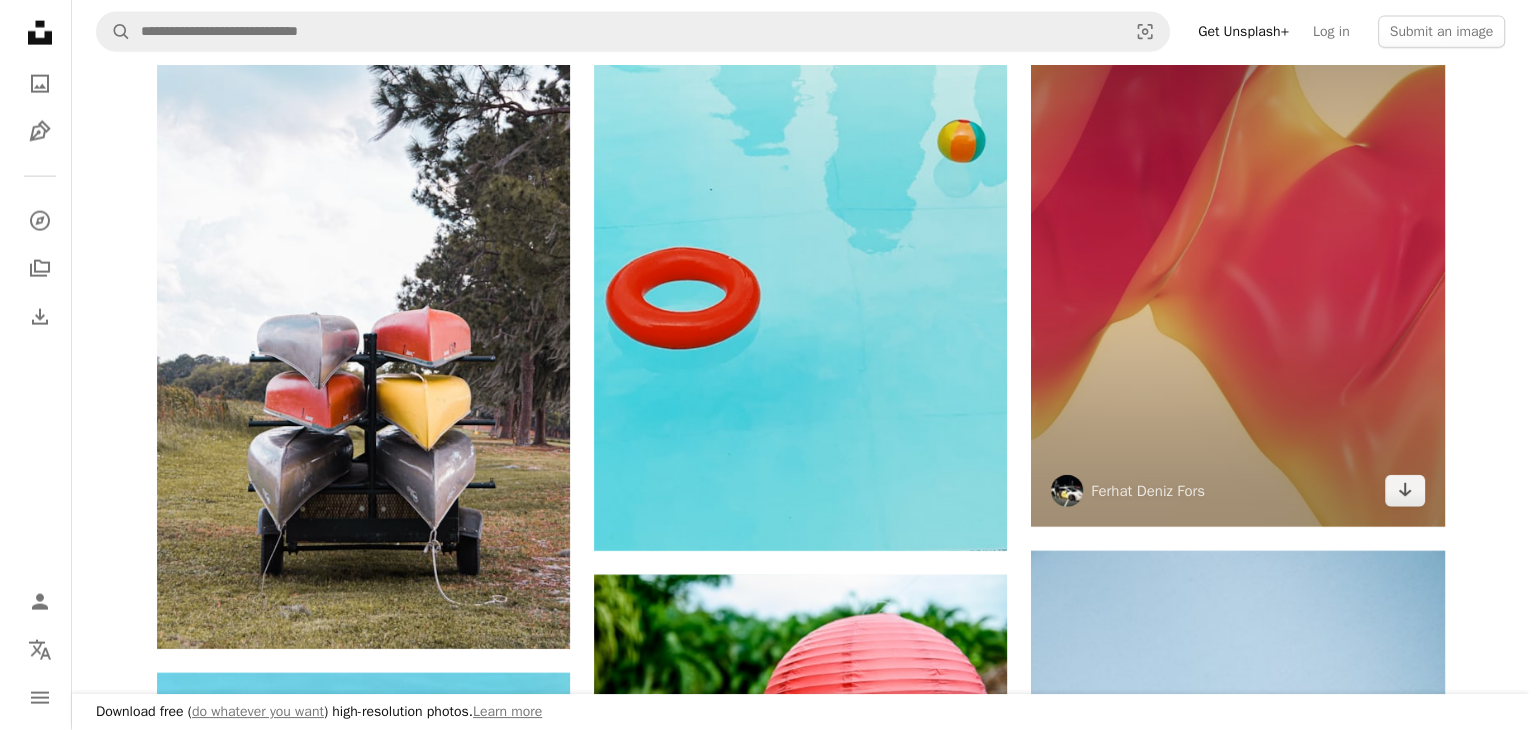 scroll, scrollTop: 4700, scrollLeft: 0, axis: vertical 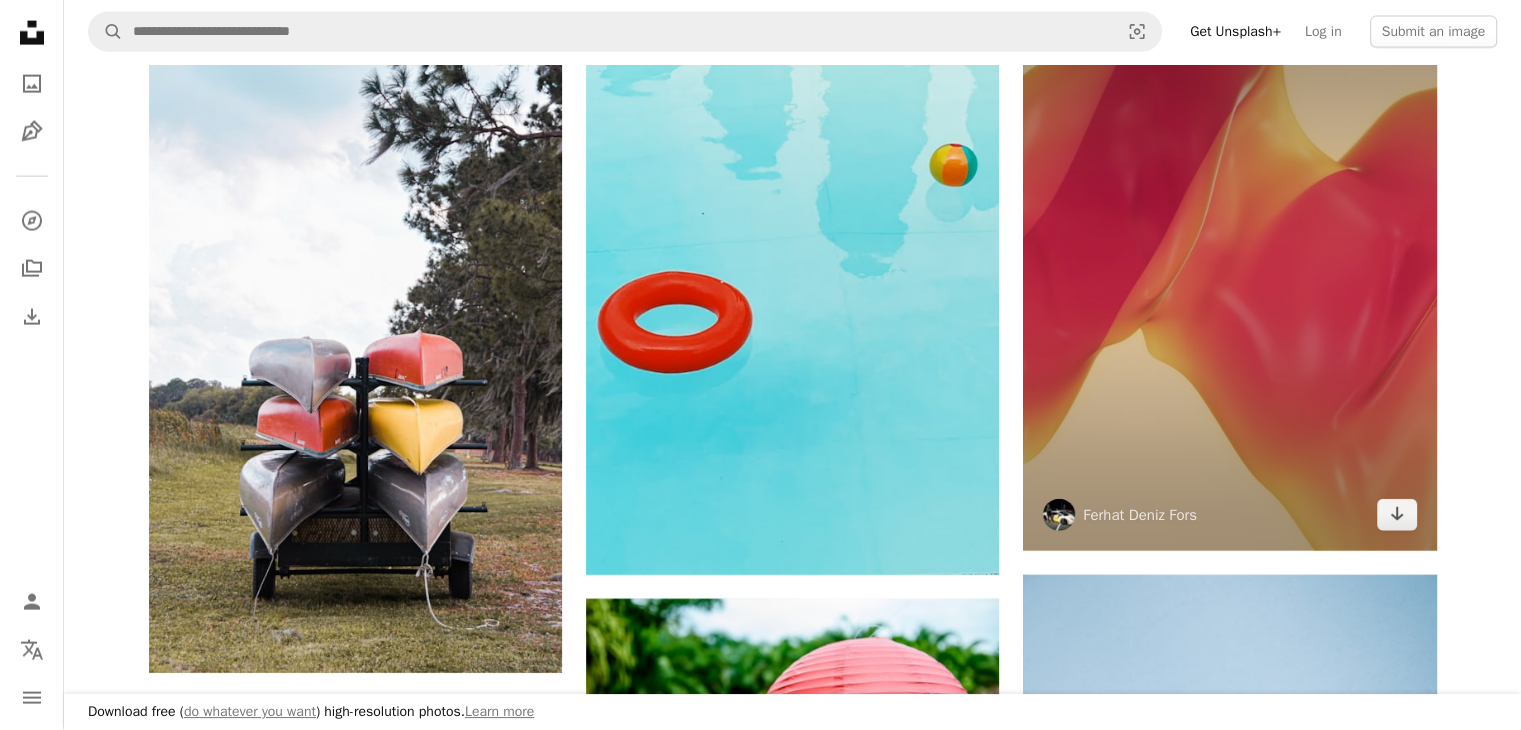 click at bounding box center (1229, 275) 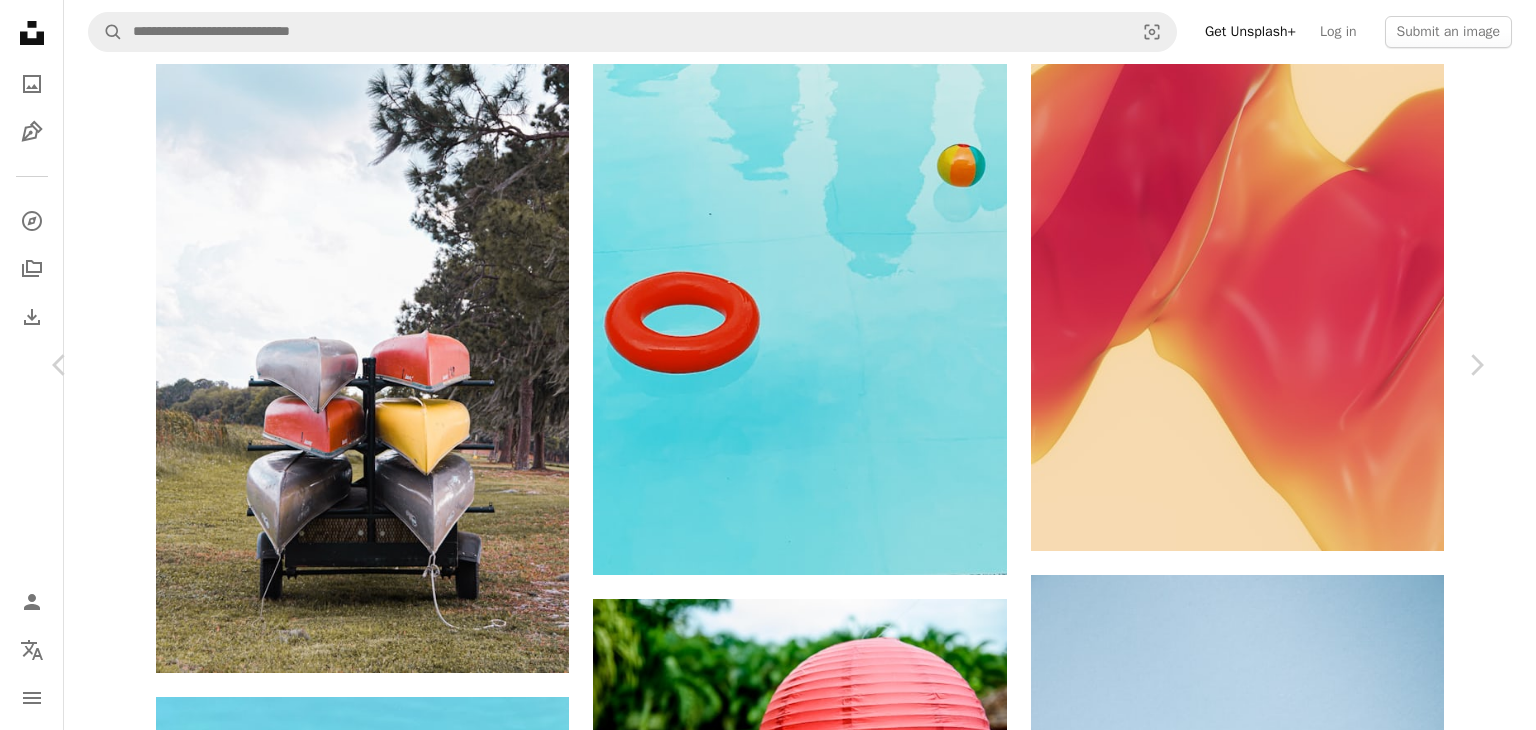 click on "Download free" at bounding box center [1287, 3607] 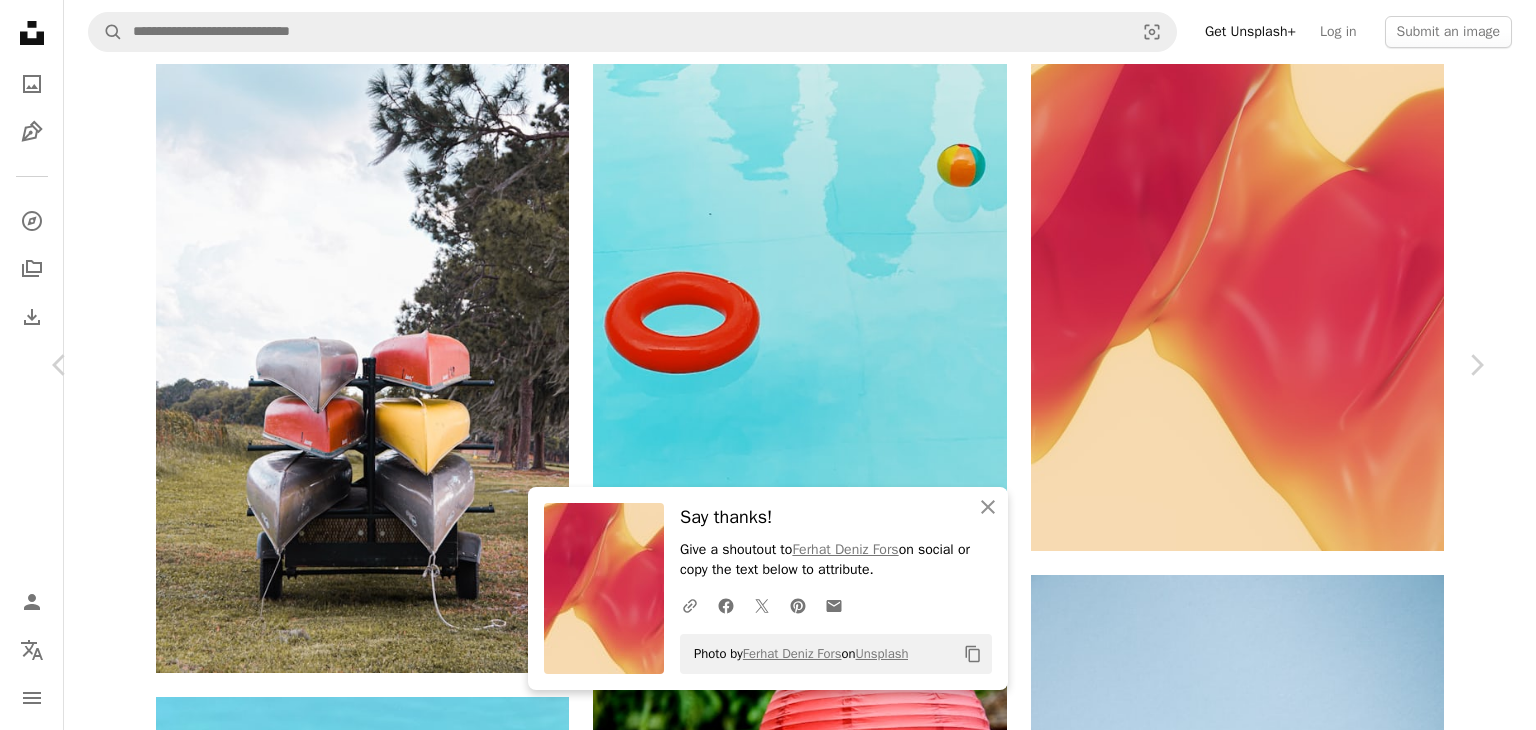 scroll, scrollTop: 200, scrollLeft: 0, axis: vertical 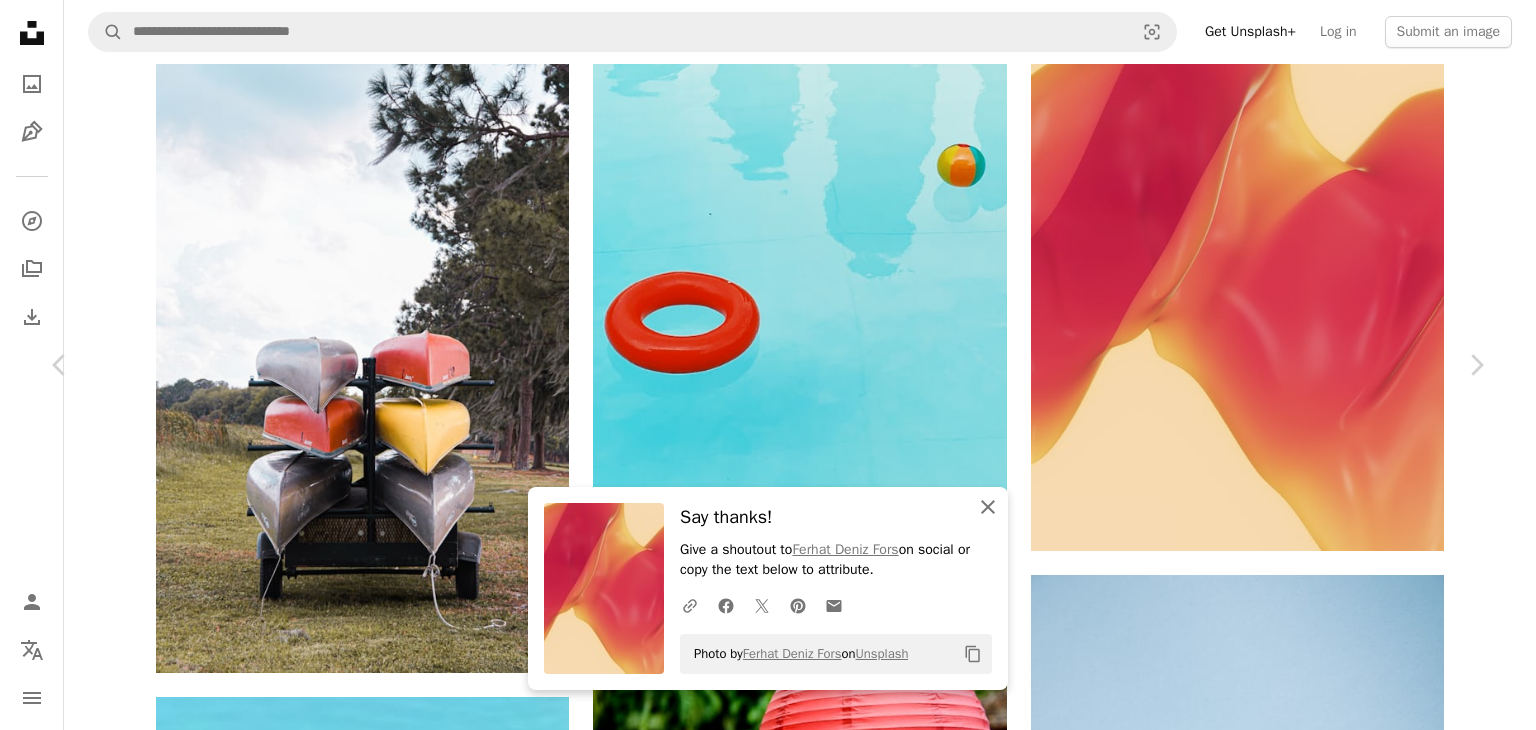 click on "An X shape" 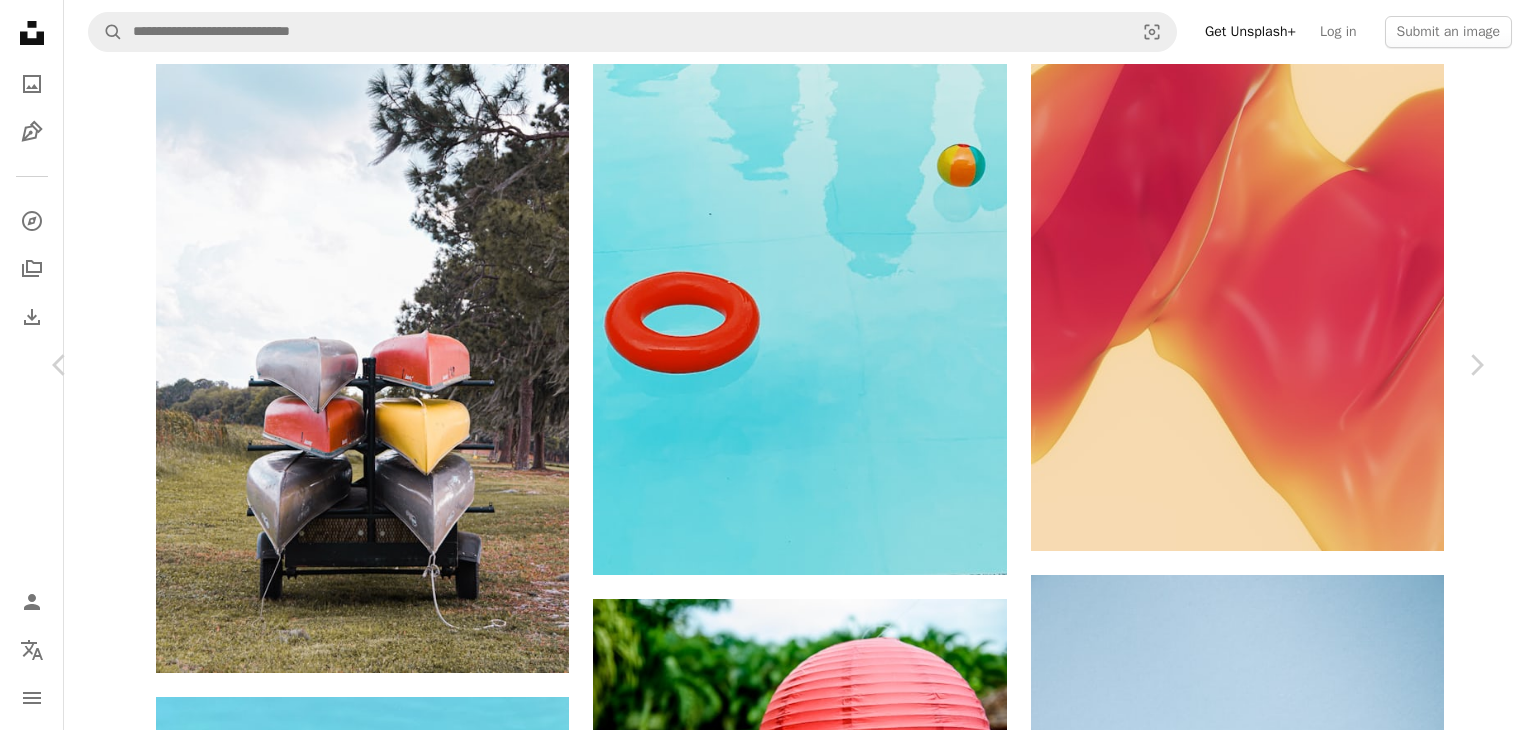 scroll, scrollTop: 5600, scrollLeft: 0, axis: vertical 